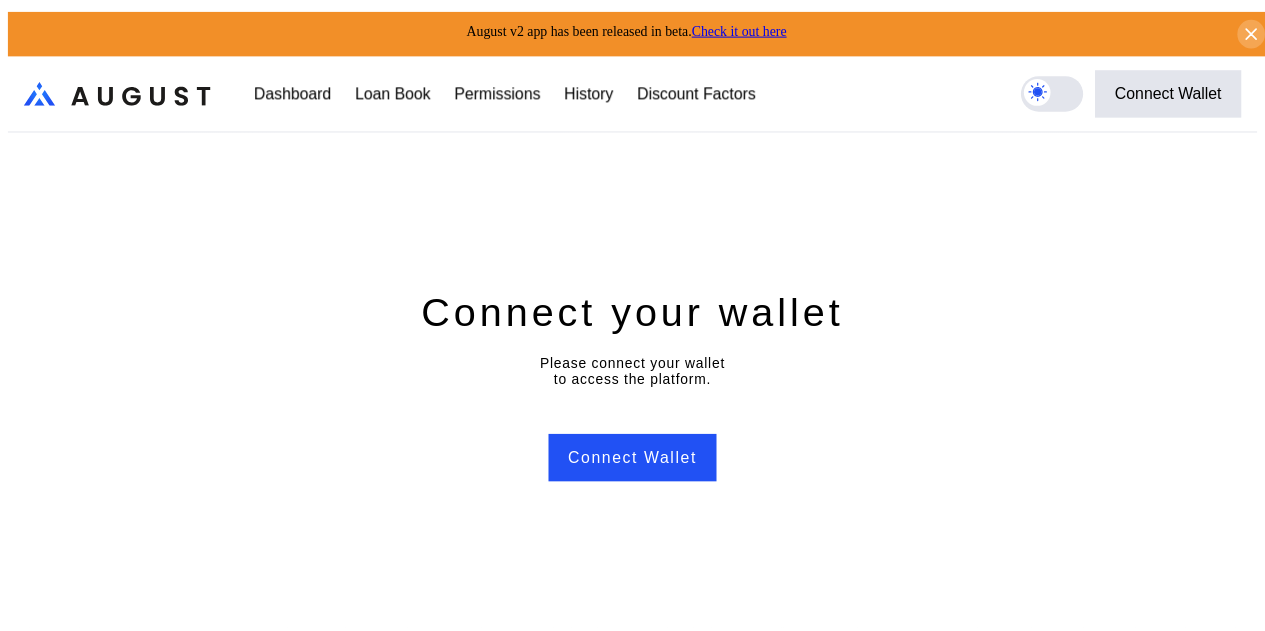 scroll, scrollTop: 0, scrollLeft: 0, axis: both 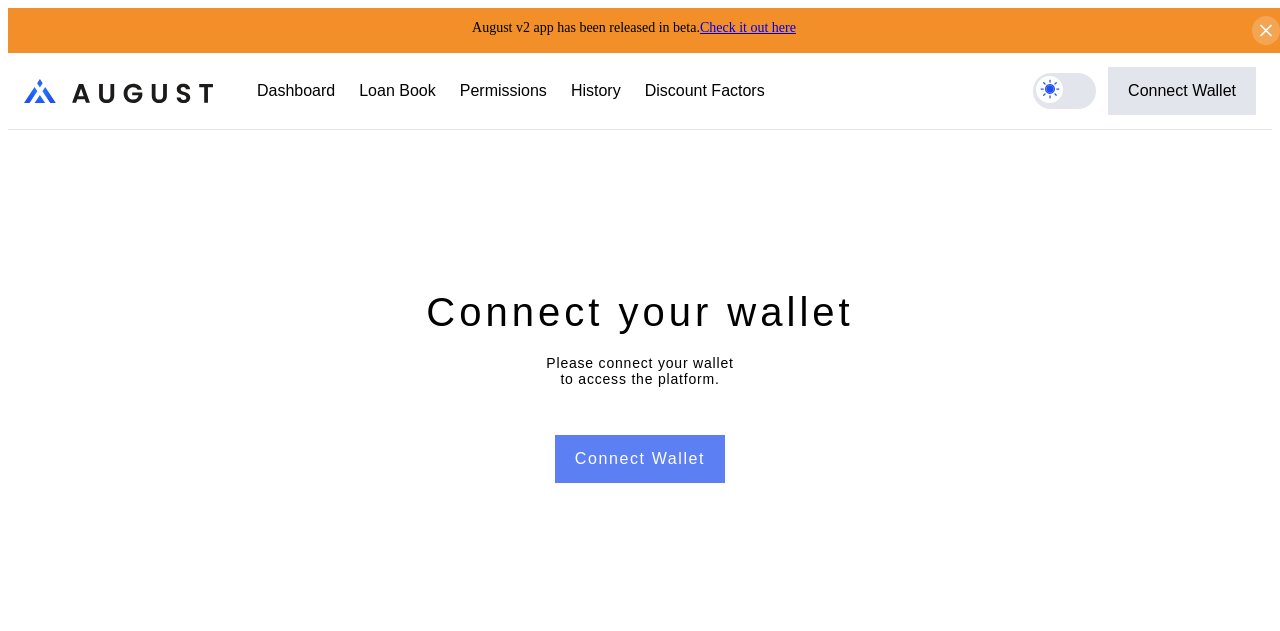 click on "Connect Wallet" at bounding box center (640, 459) 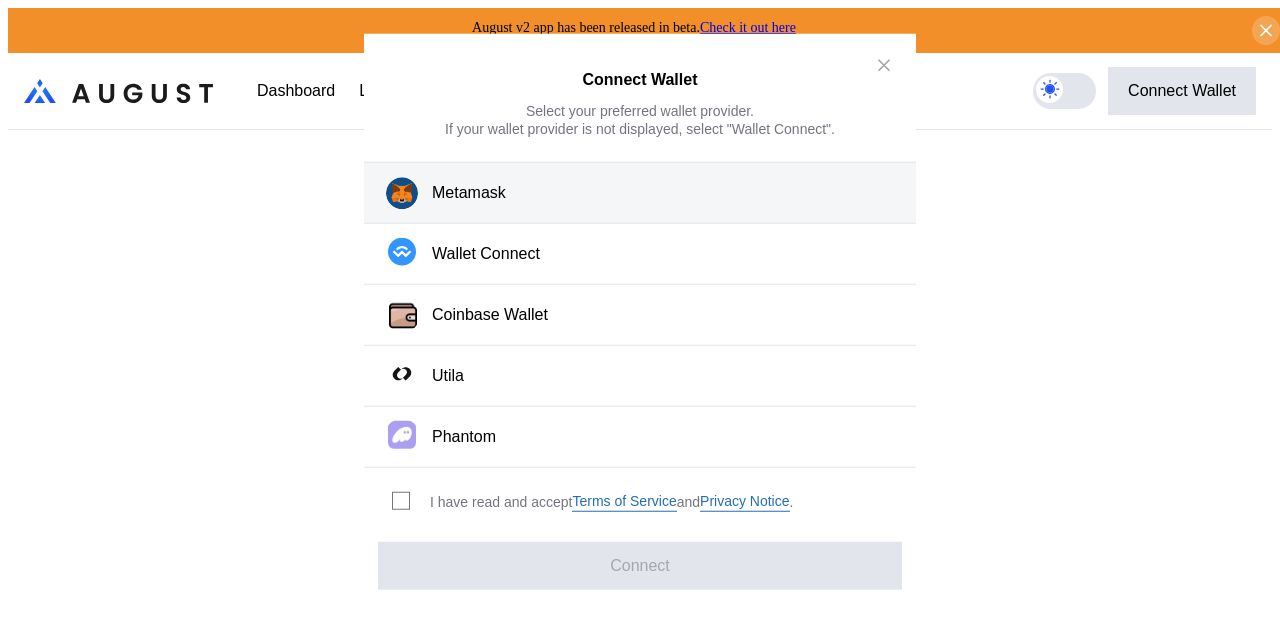 click on "Metamask" at bounding box center [640, 193] 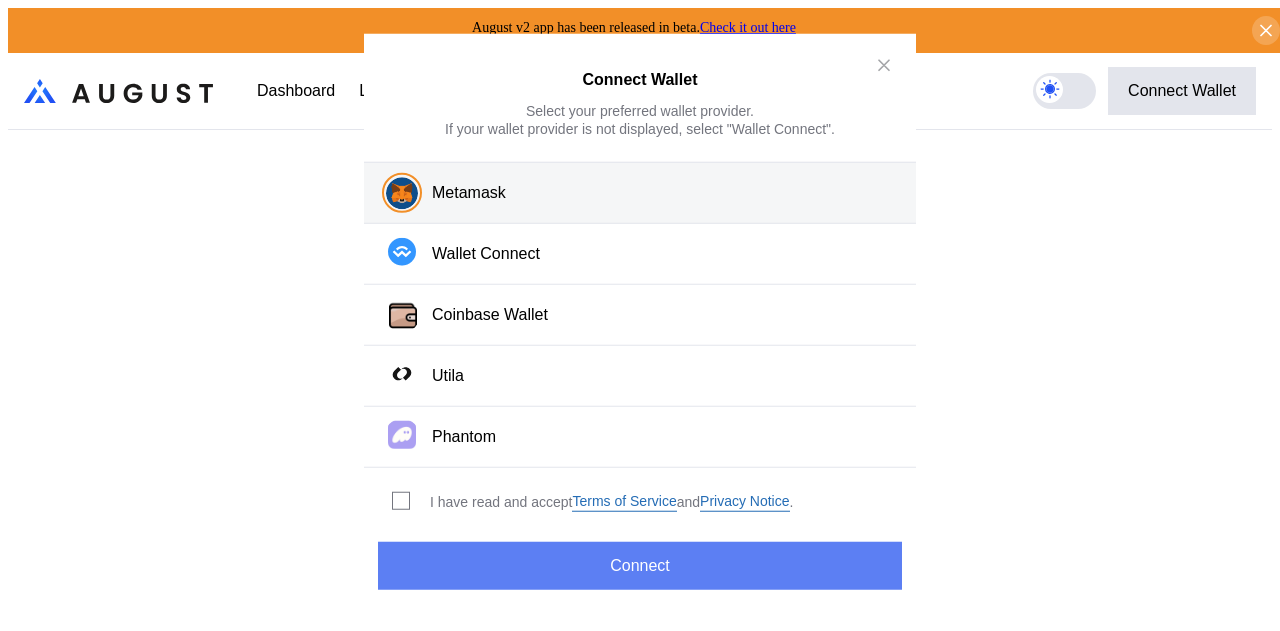 click on "Connect" at bounding box center [640, 566] 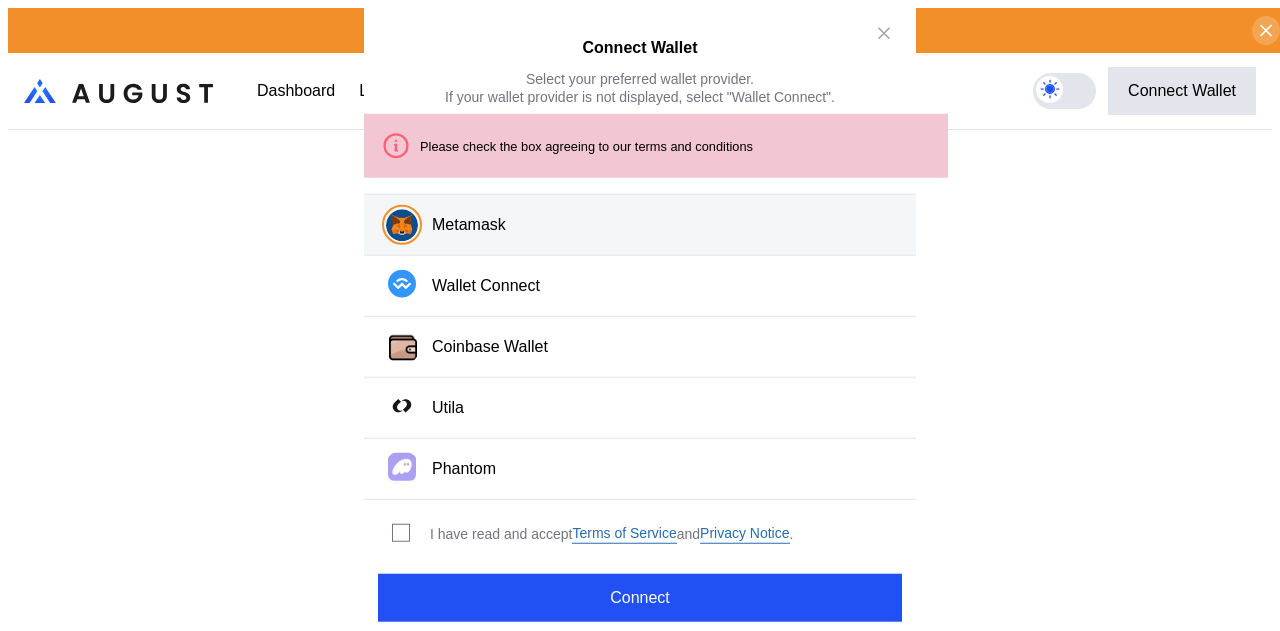 click on "I have read and accept  Terms of Service  and  Privacy Notice ." at bounding box center (611, 533) 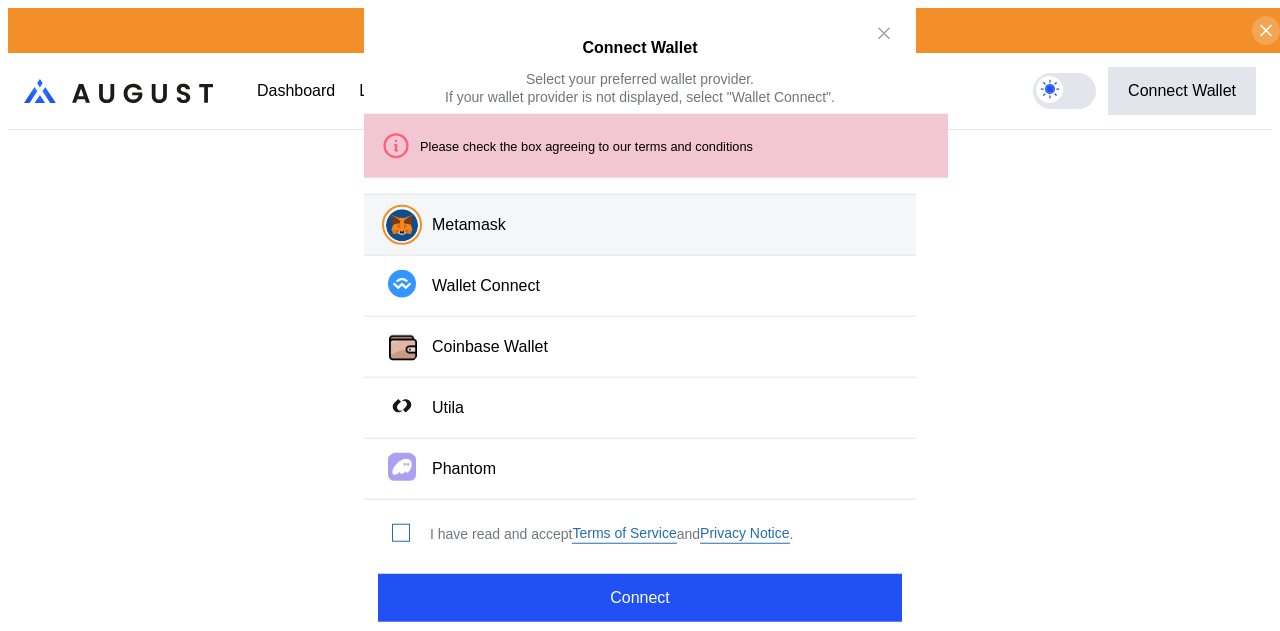 click at bounding box center [401, 533] 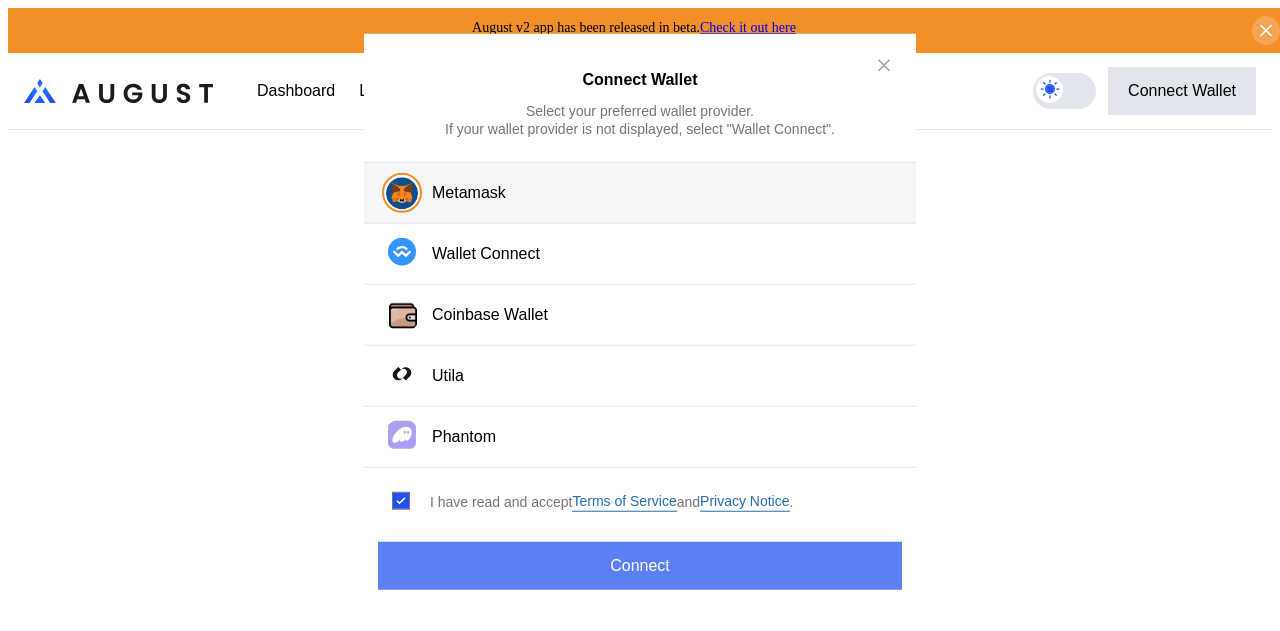 click on "Connect" at bounding box center [640, 566] 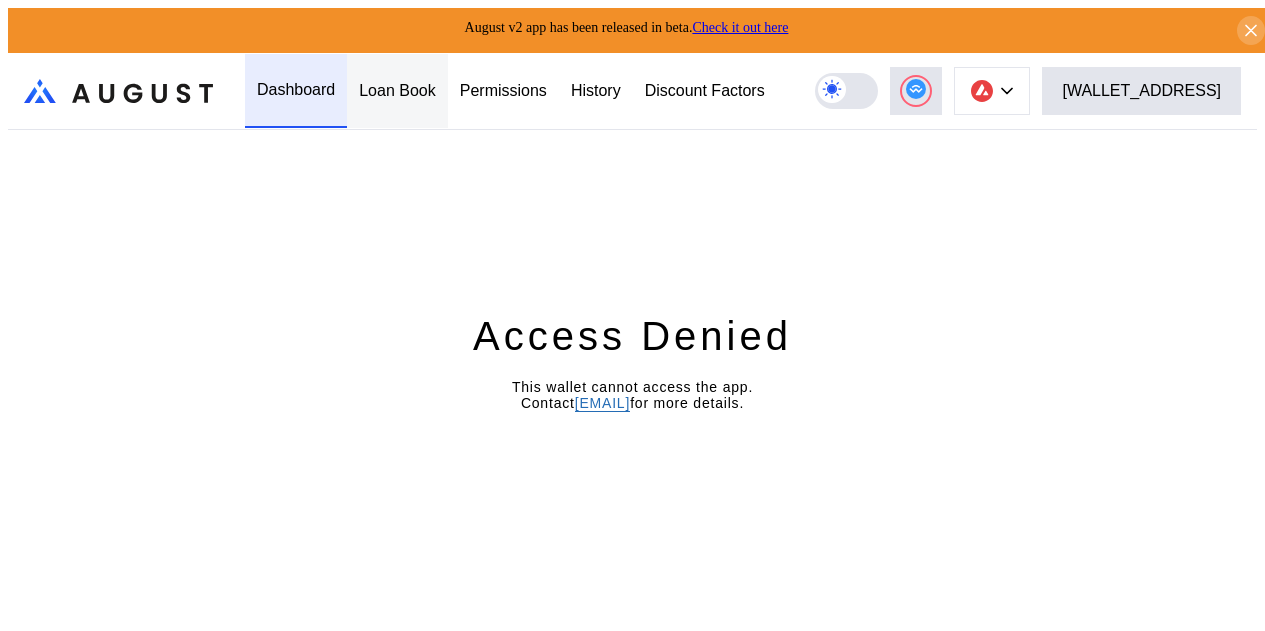 click on "Loan Book" at bounding box center [397, 91] 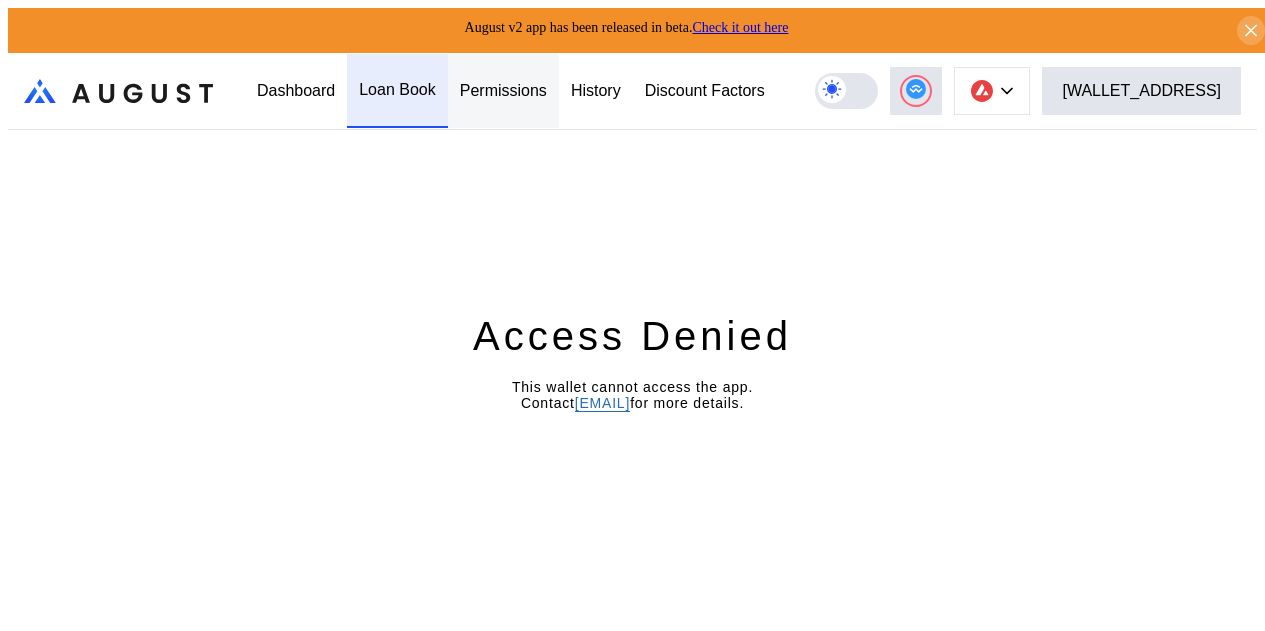 click on "Permissions" at bounding box center (503, 91) 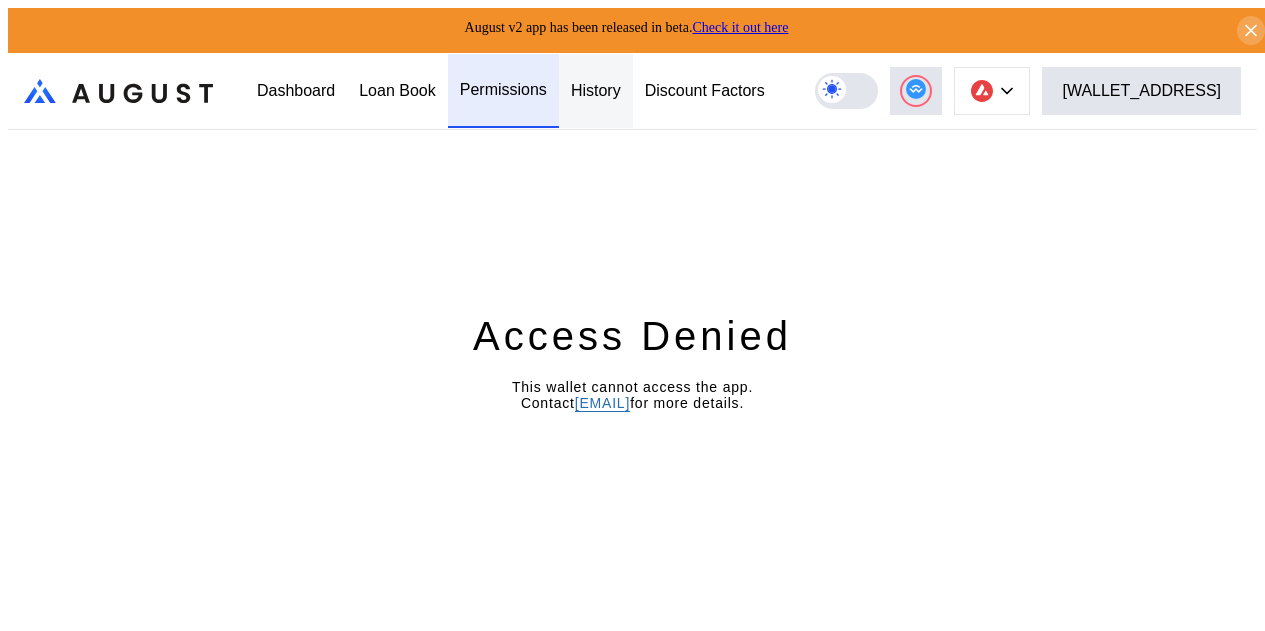 click on "History" at bounding box center (596, 91) 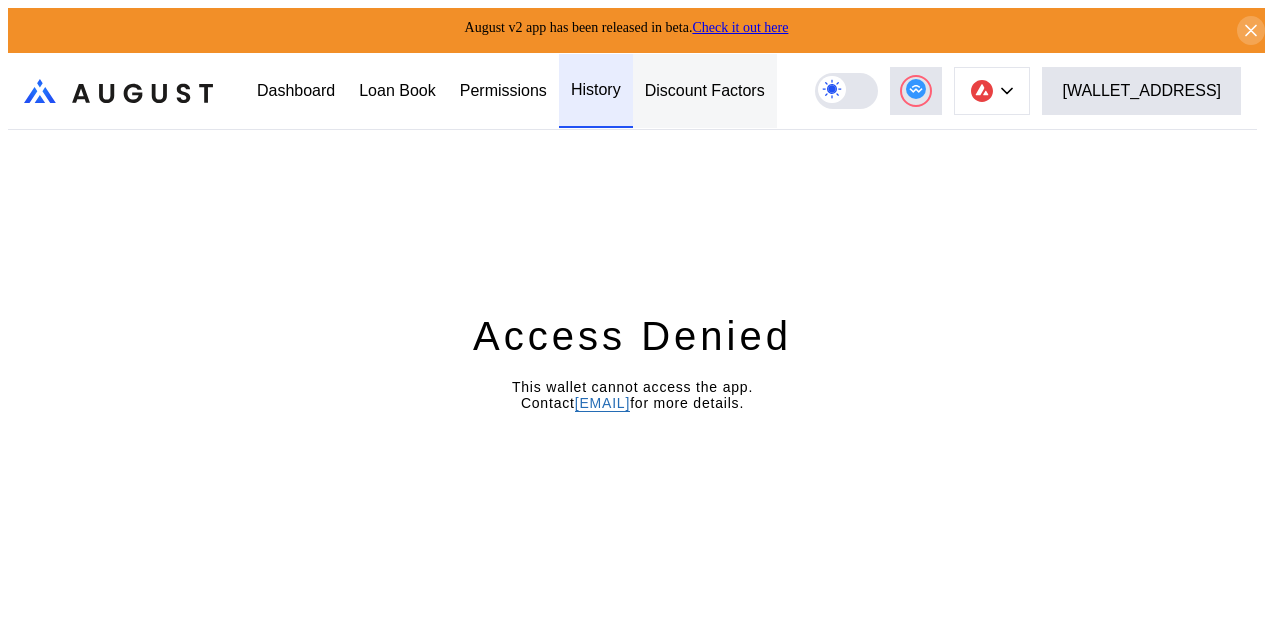 click on "Discount Factors" at bounding box center [705, 91] 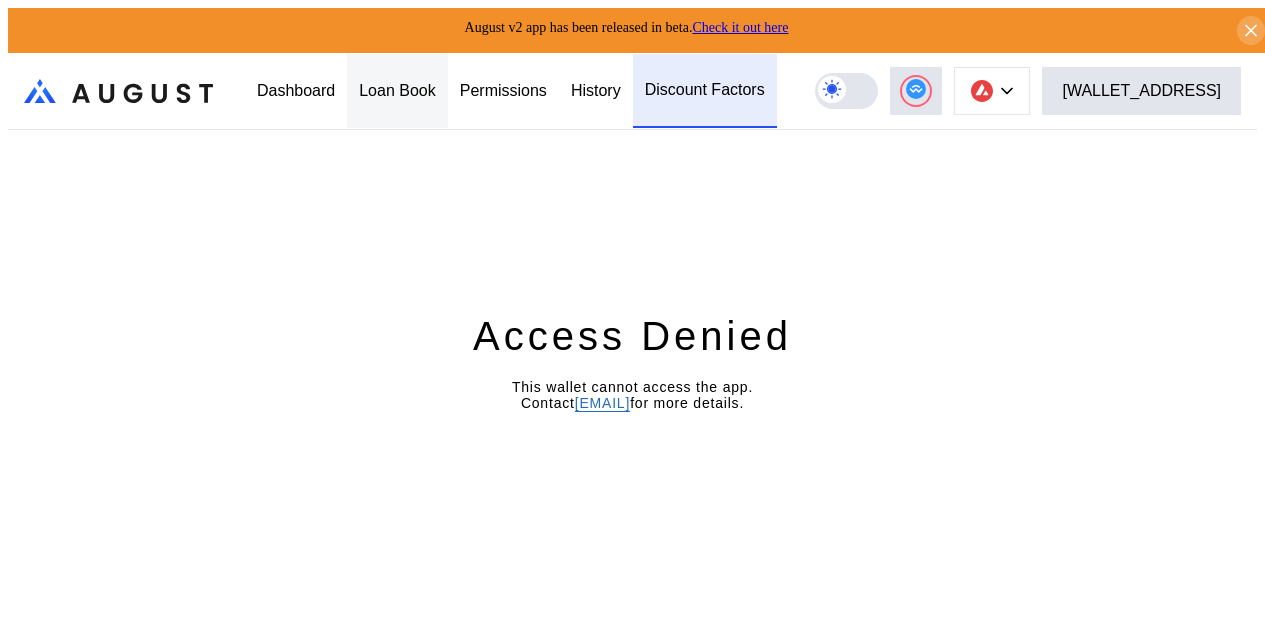 click on "Loan Book" at bounding box center (397, 91) 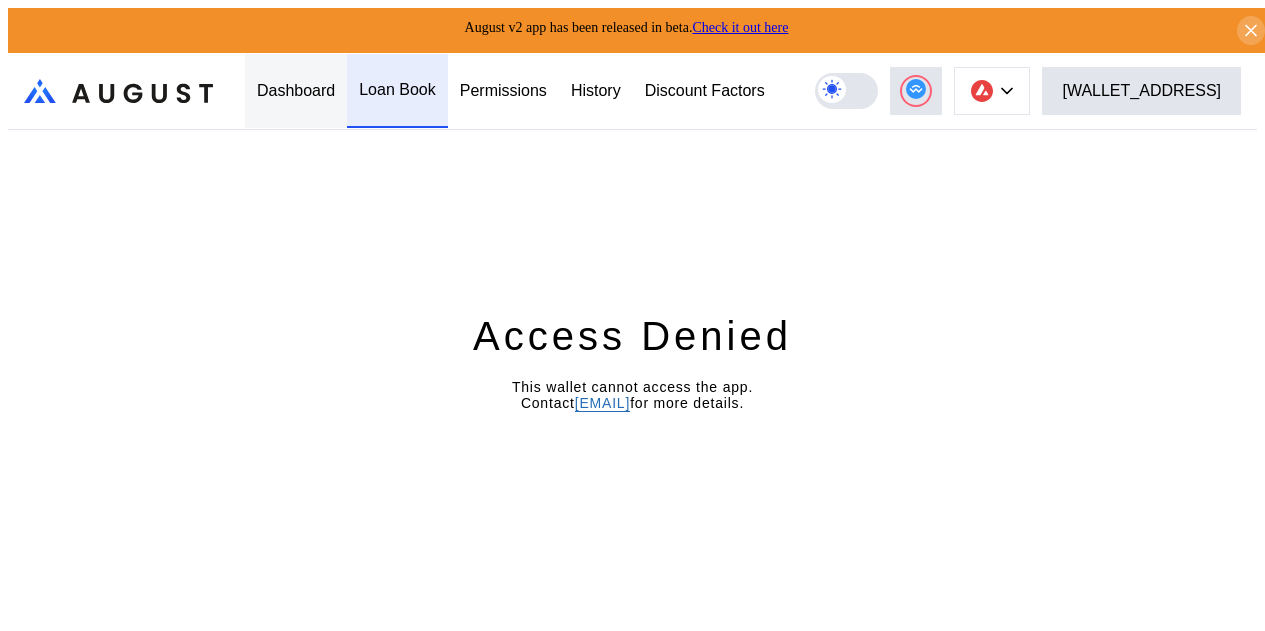 click on "Dashboard" at bounding box center (296, 91) 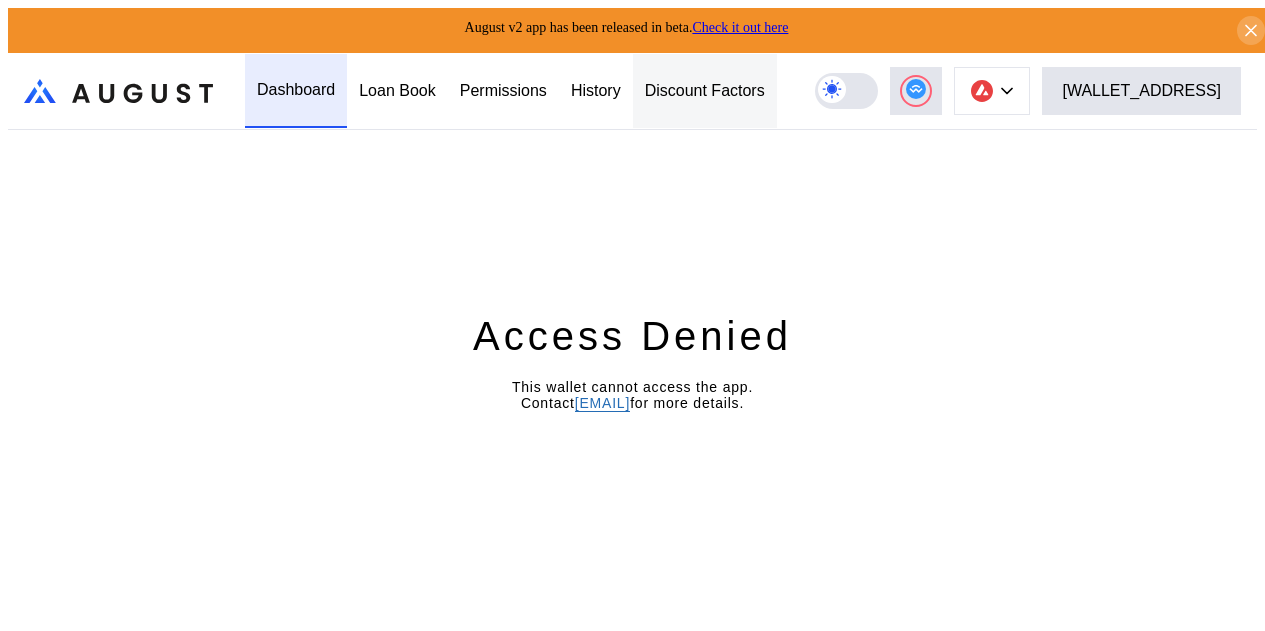 click on "Discount Factors" at bounding box center [705, 91] 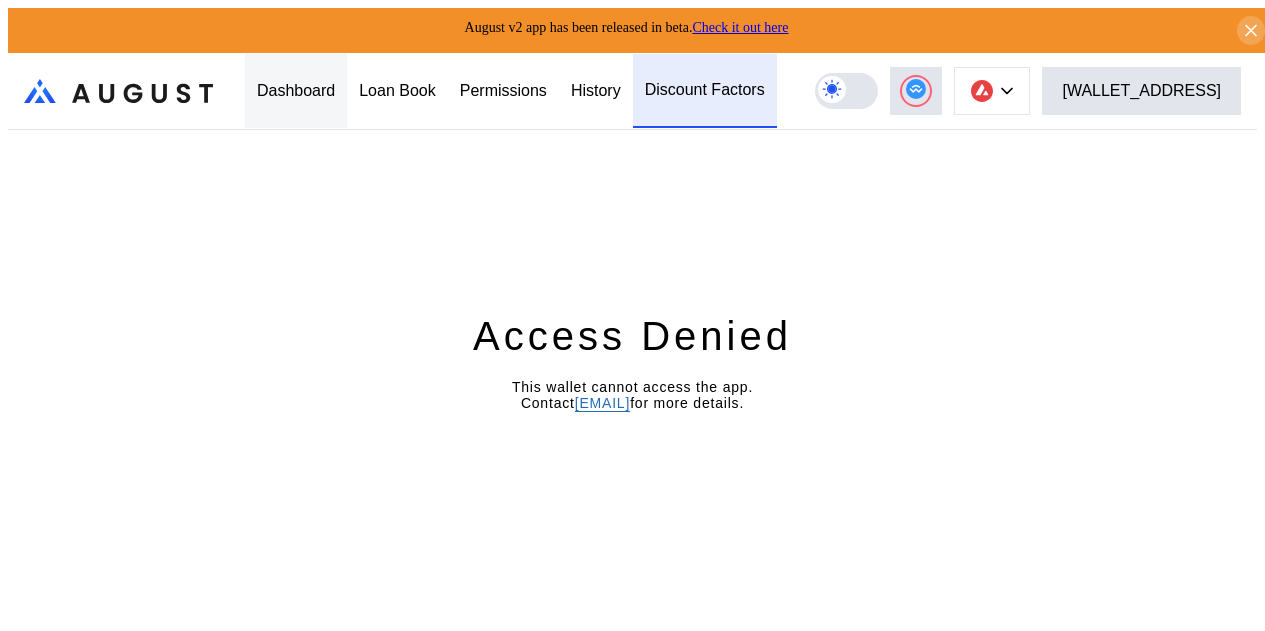 click on "Dashboard" at bounding box center (296, 91) 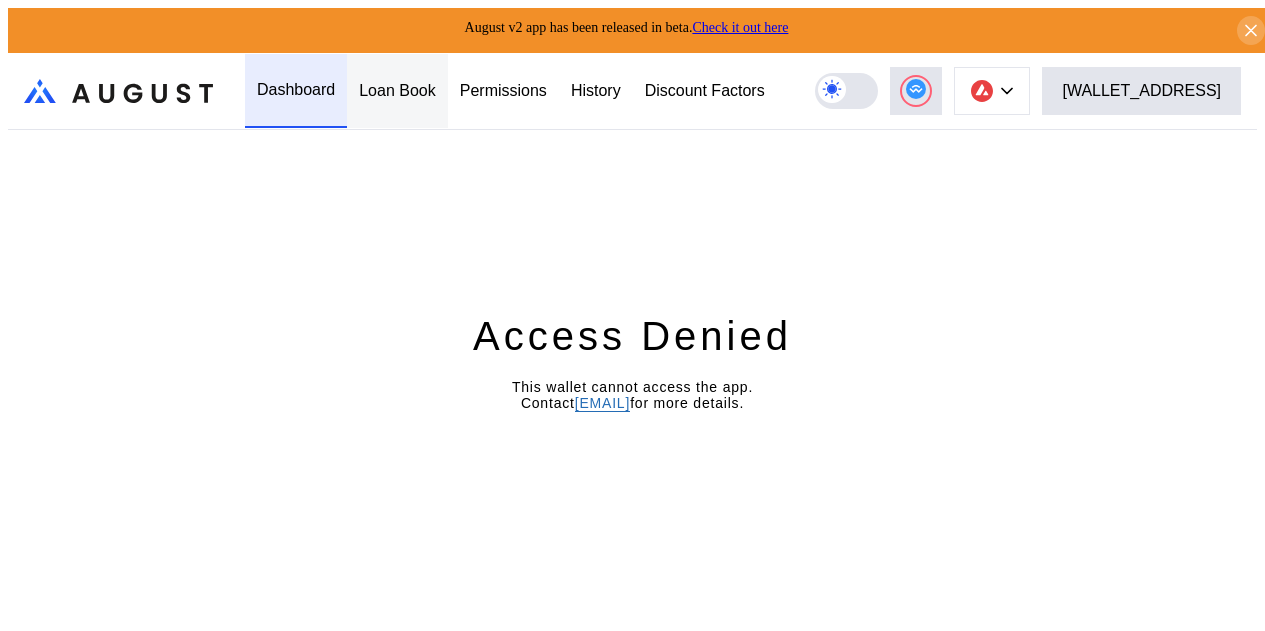 click on "Loan Book" at bounding box center (397, 91) 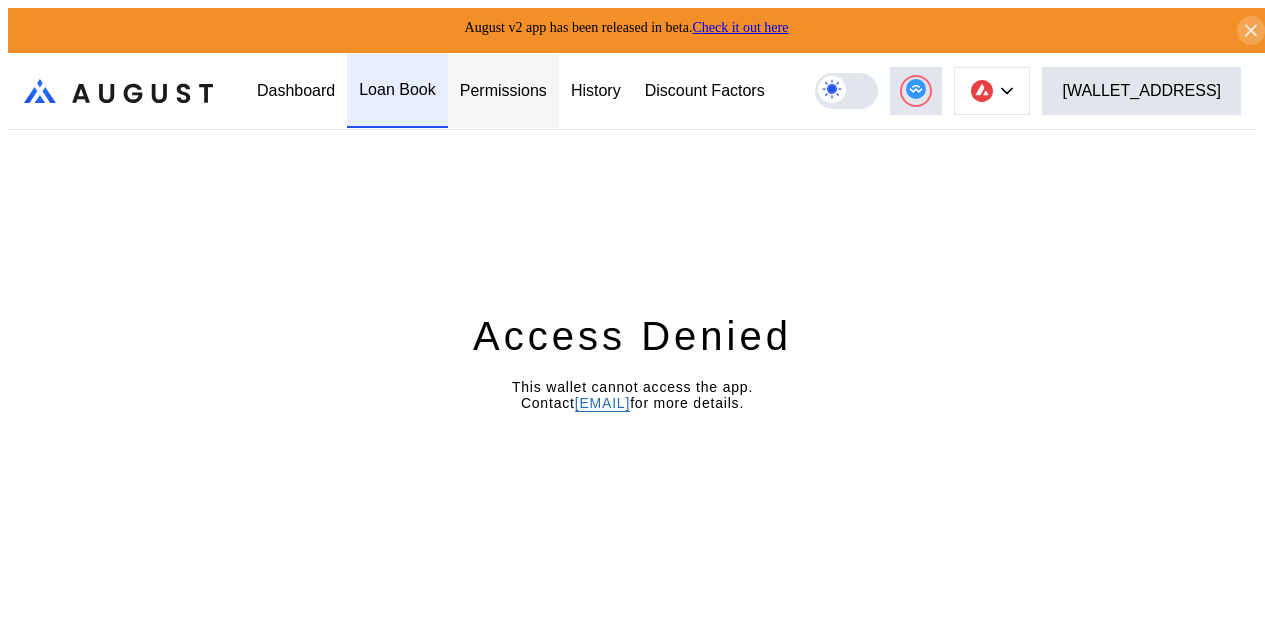 click on "Permissions" at bounding box center [503, 91] 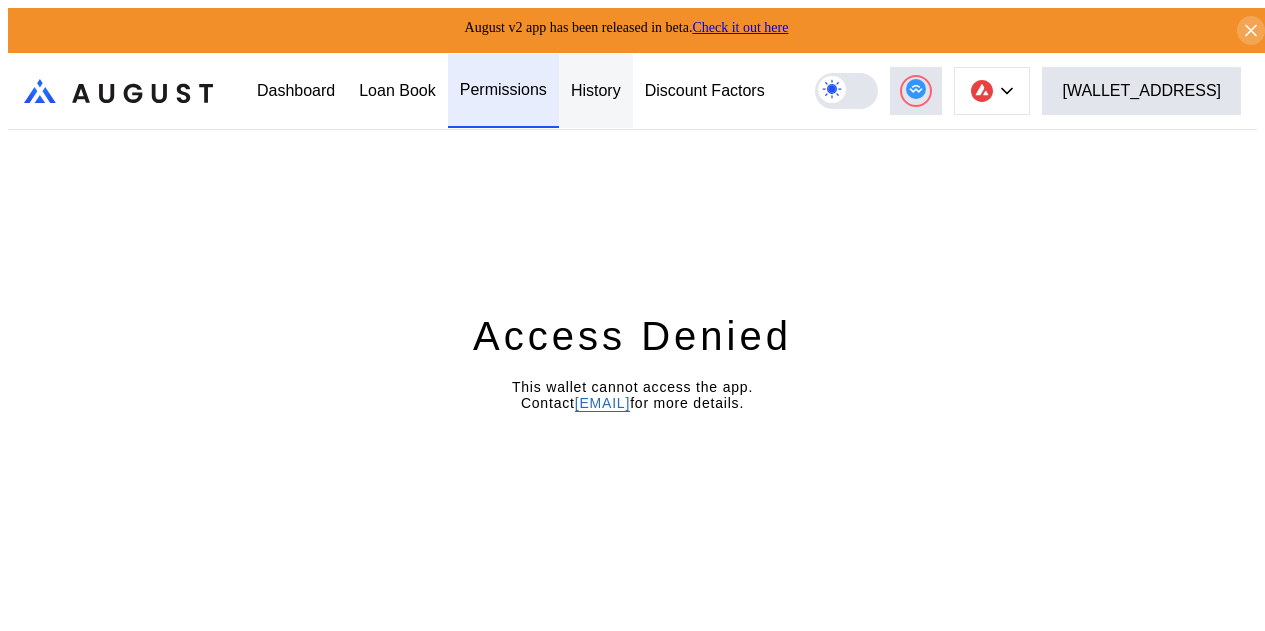drag, startPoint x: 597, startPoint y: 94, endPoint x: 694, endPoint y: 92, distance: 97.020615 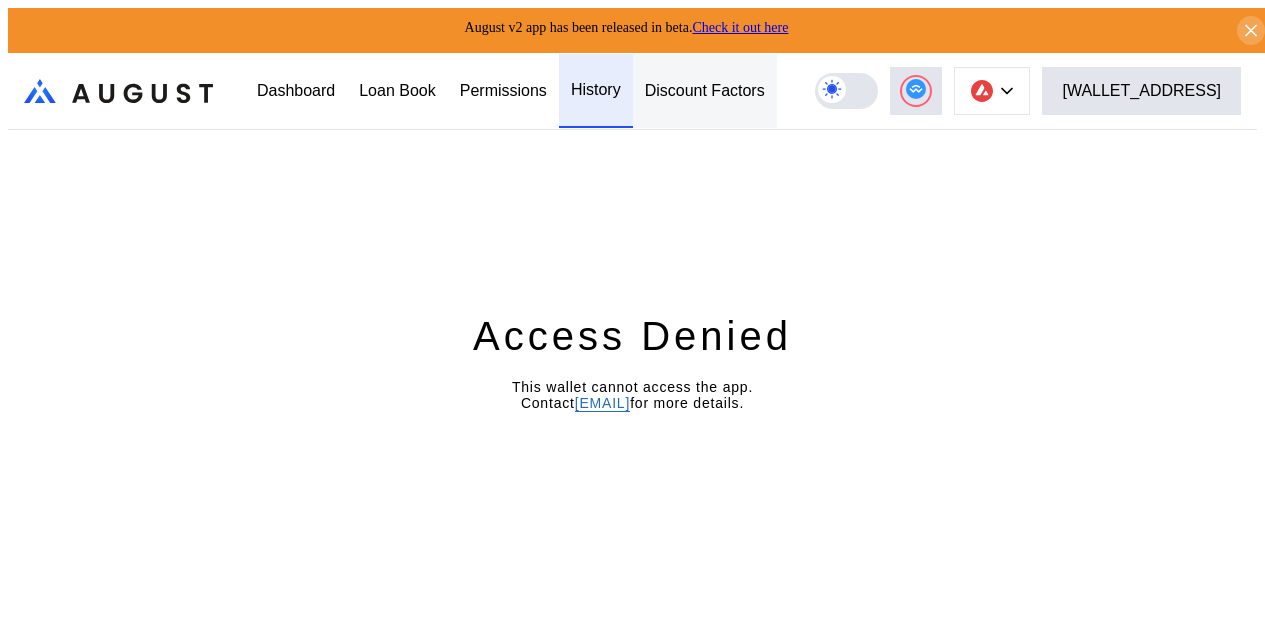 click on "Discount Factors" at bounding box center (705, 91) 